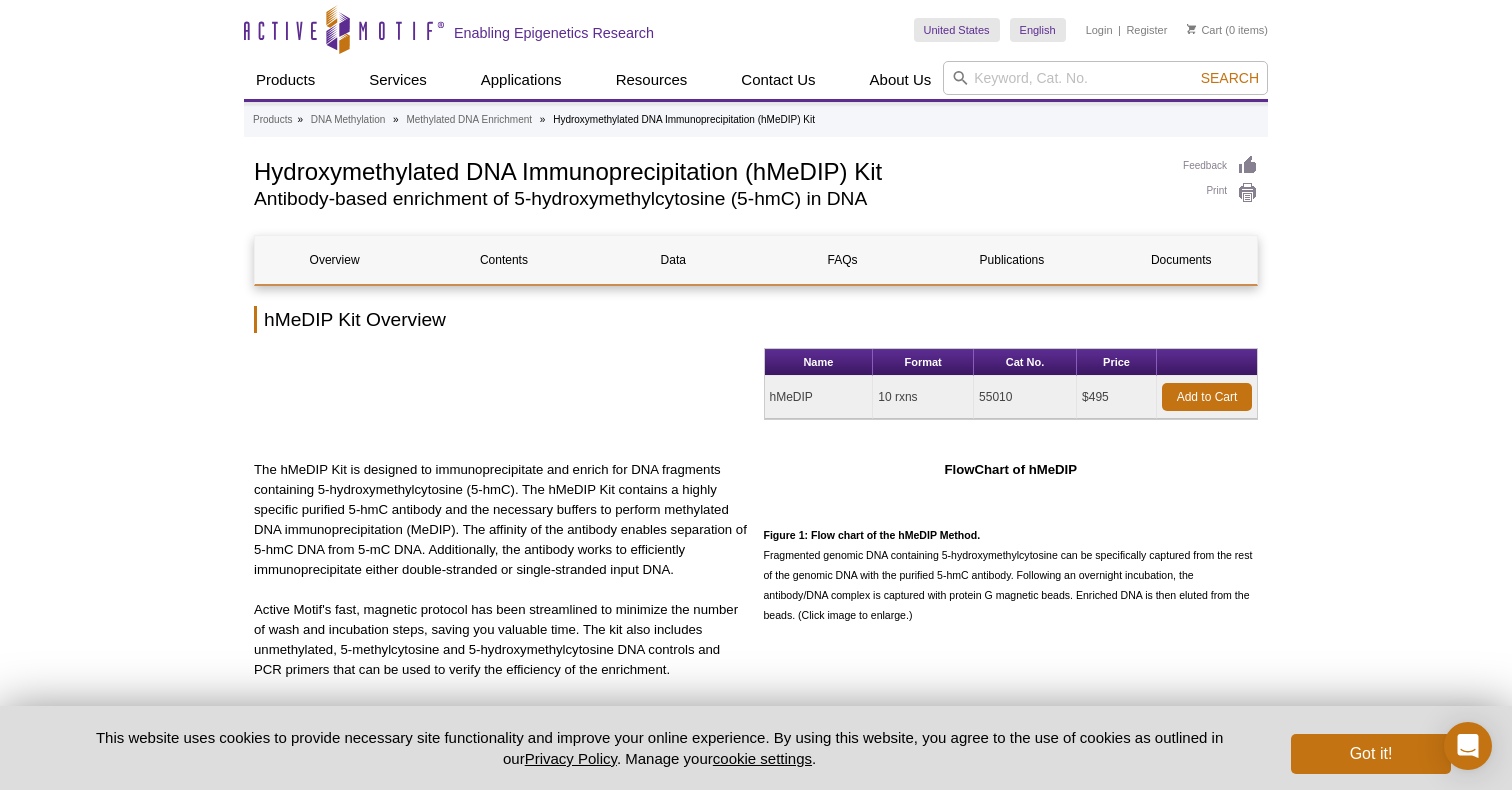 scroll, scrollTop: 0, scrollLeft: 0, axis: both 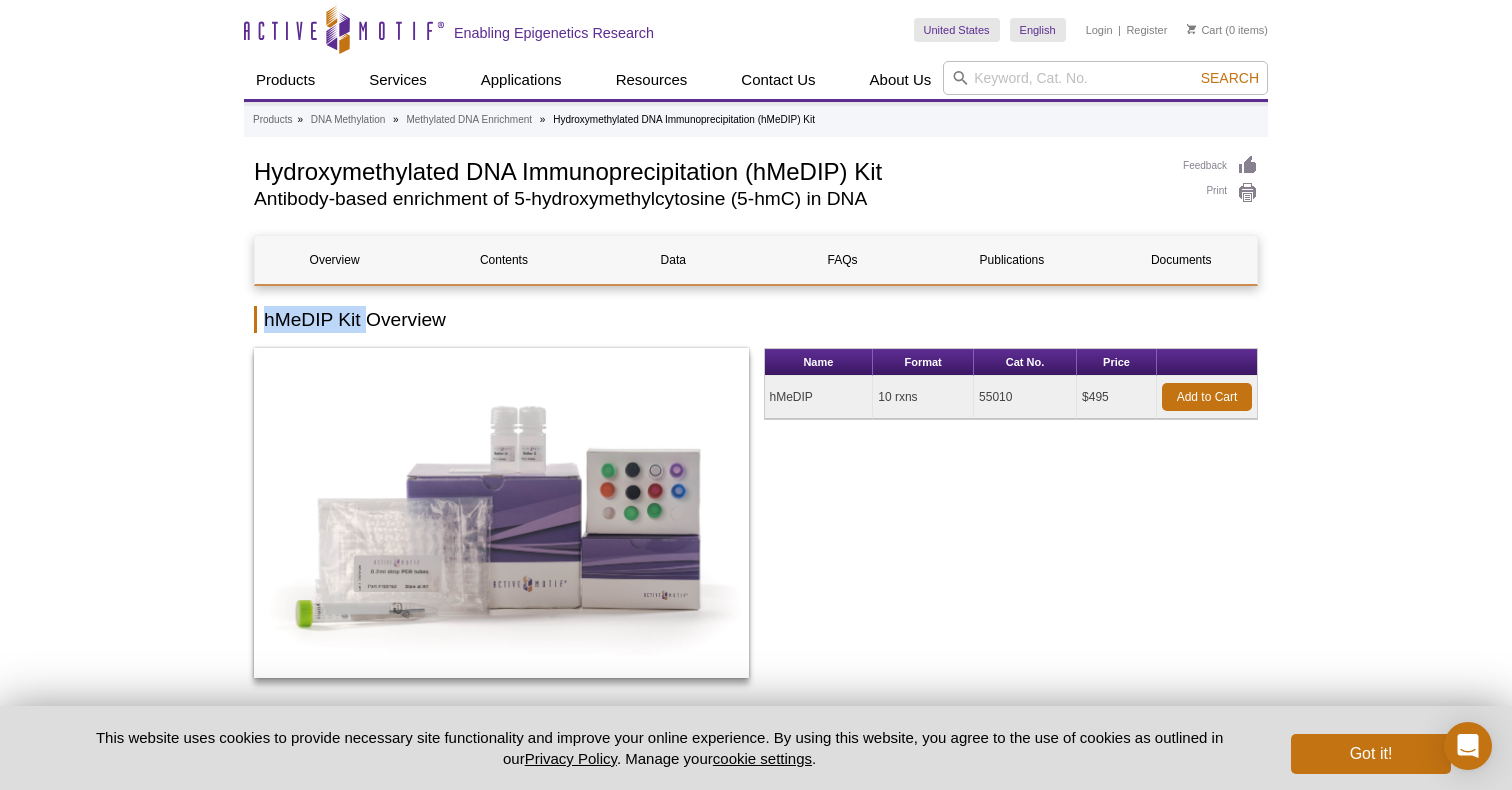 drag, startPoint x: 365, startPoint y: 320, endPoint x: 266, endPoint y: 315, distance: 99.12618 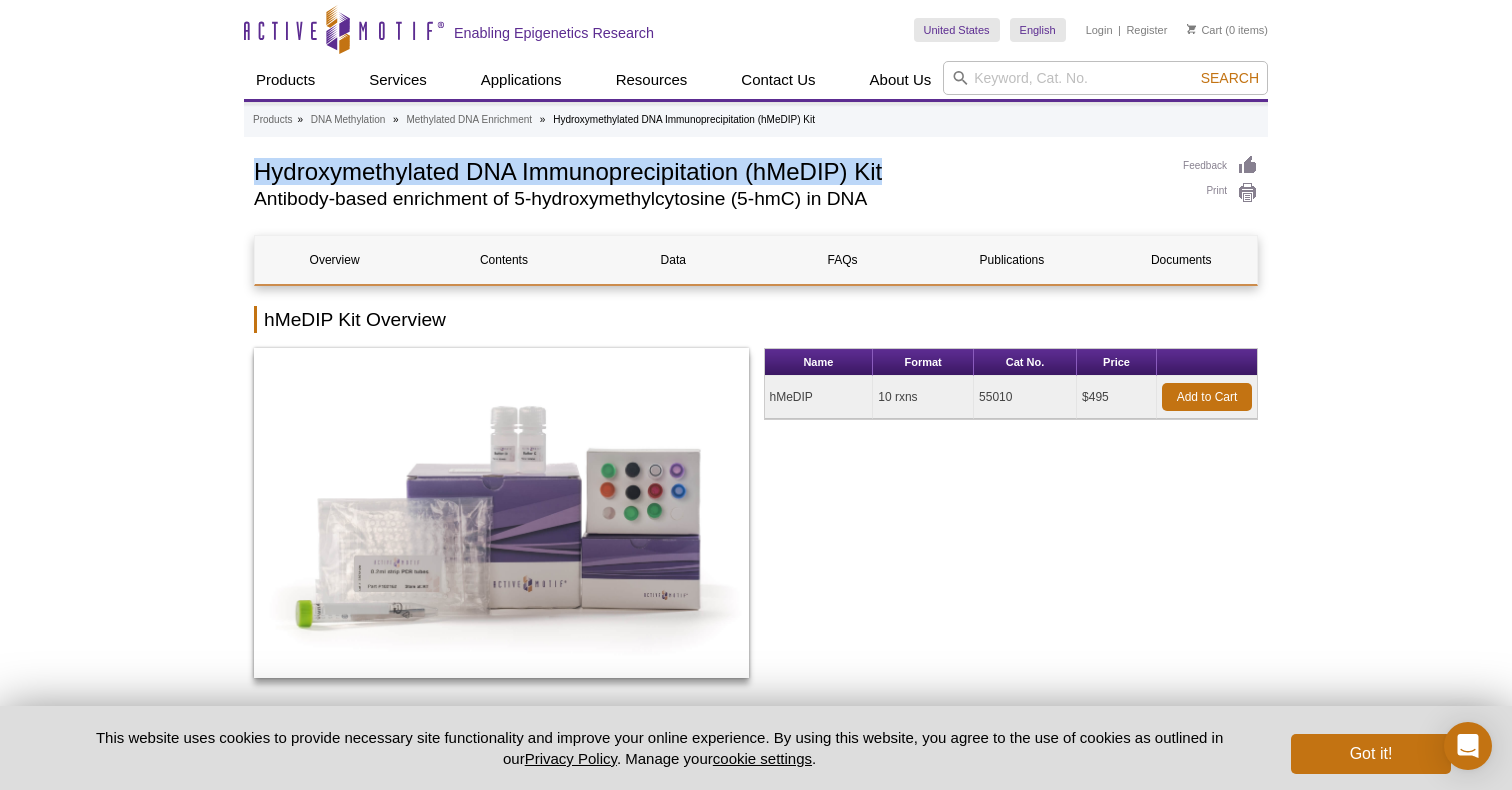drag, startPoint x: 254, startPoint y: 172, endPoint x: 882, endPoint y: 180, distance: 628.05096 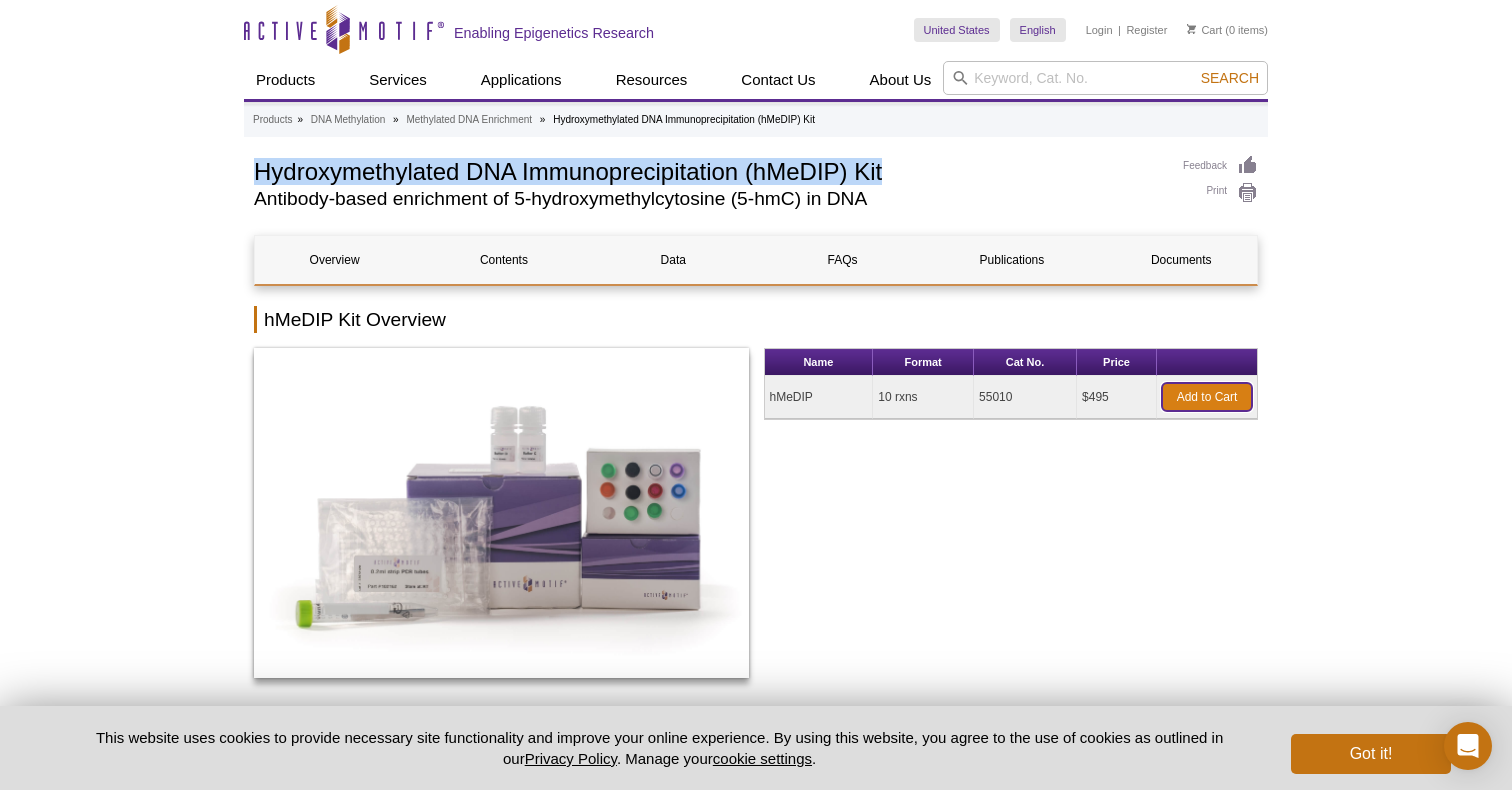 click on "Add to Cart" at bounding box center (1207, 397) 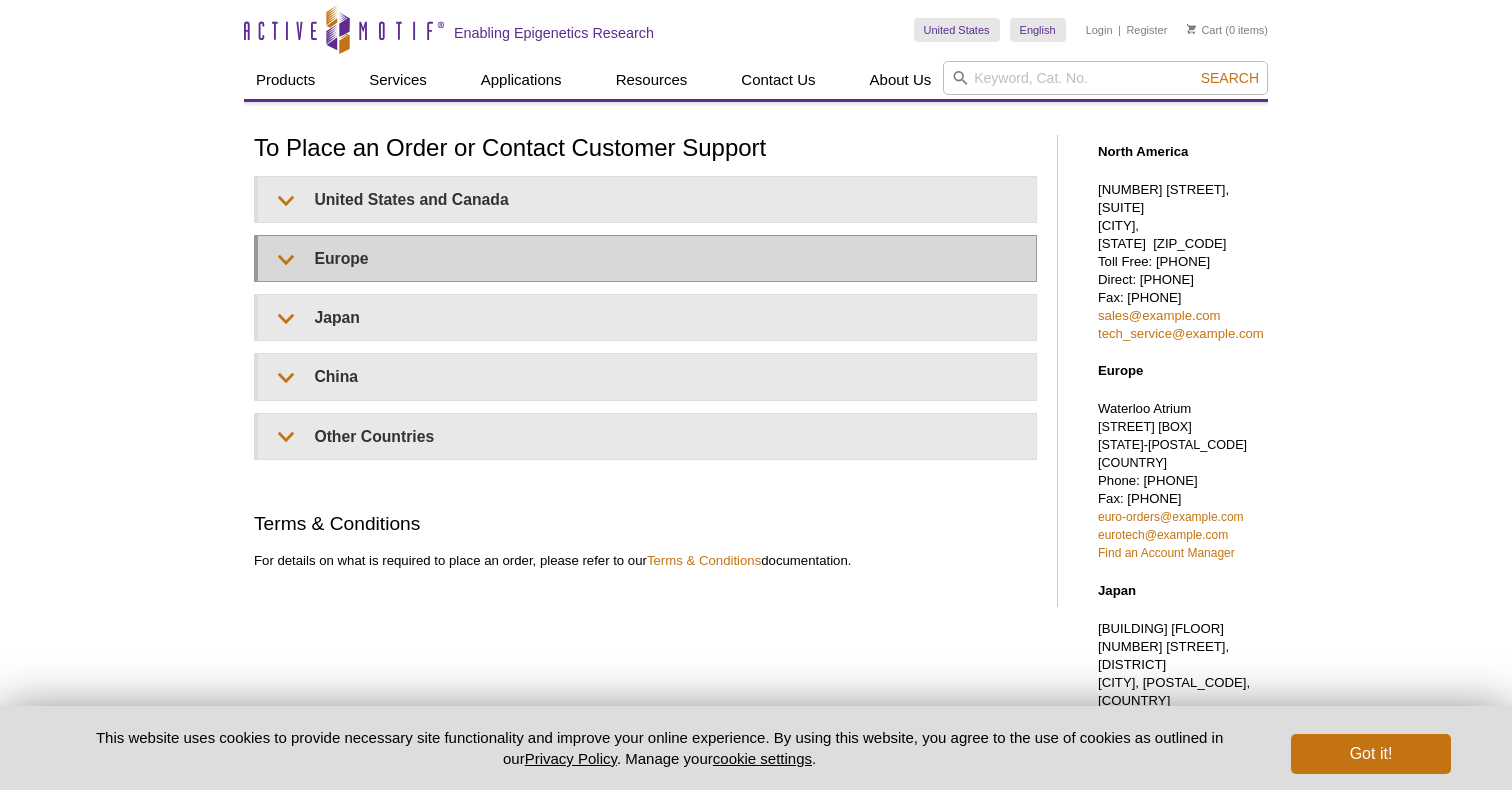 scroll, scrollTop: 0, scrollLeft: 0, axis: both 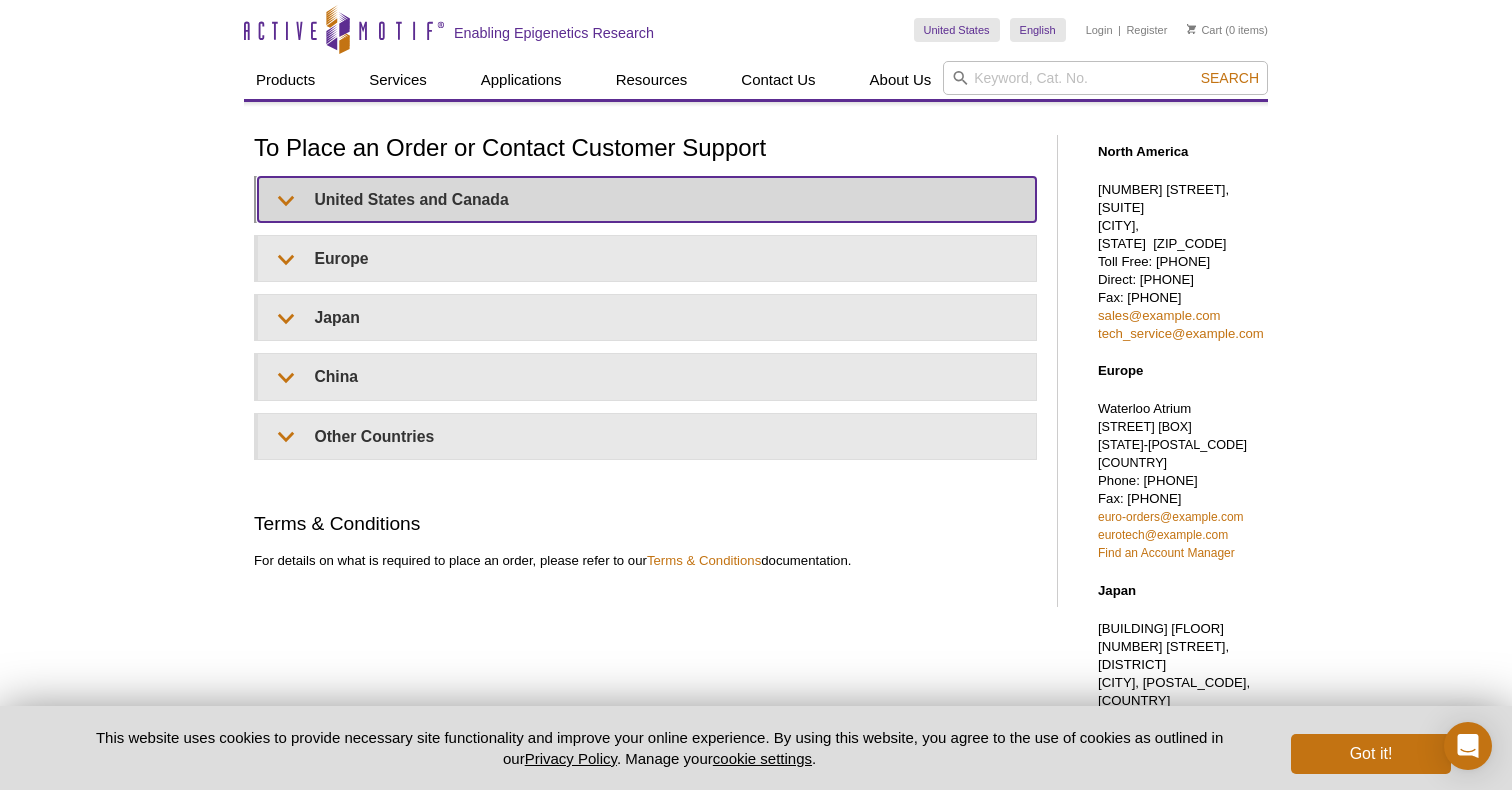 click on "United States and Canada" at bounding box center (647, 199) 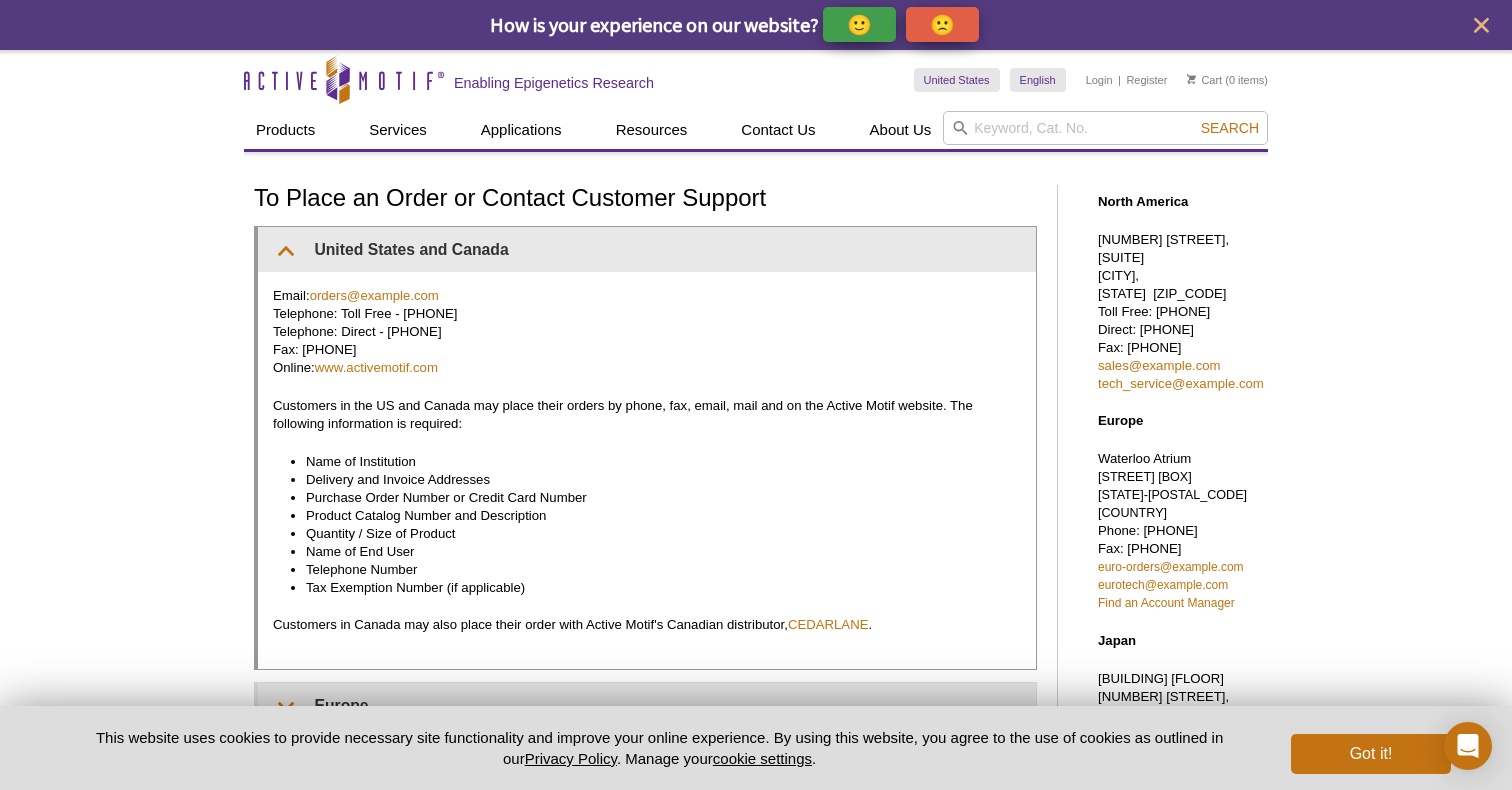 drag, startPoint x: 474, startPoint y: 293, endPoint x: 314, endPoint y: 303, distance: 160.3122 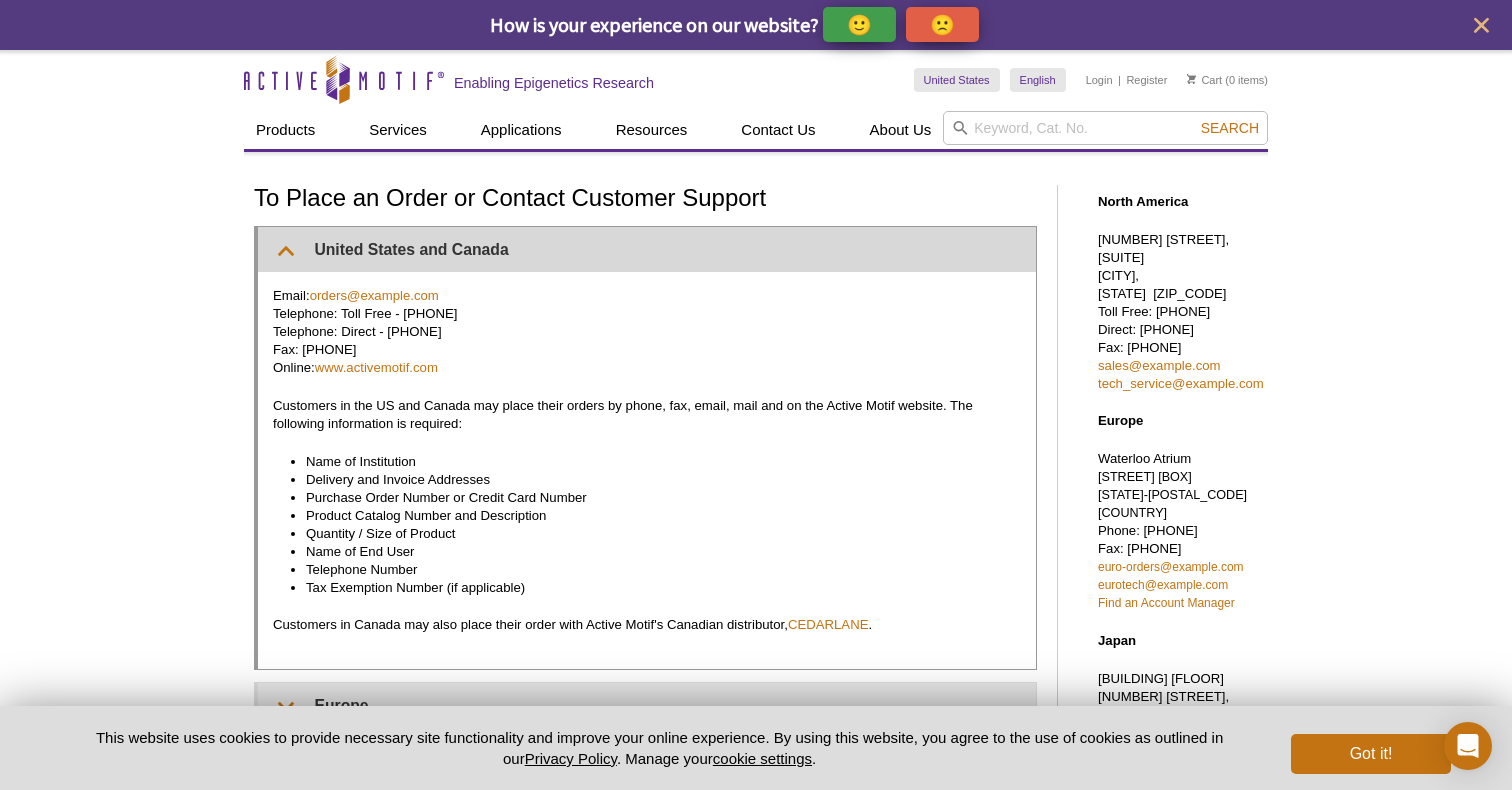 copy on "orders@activemotif.com" 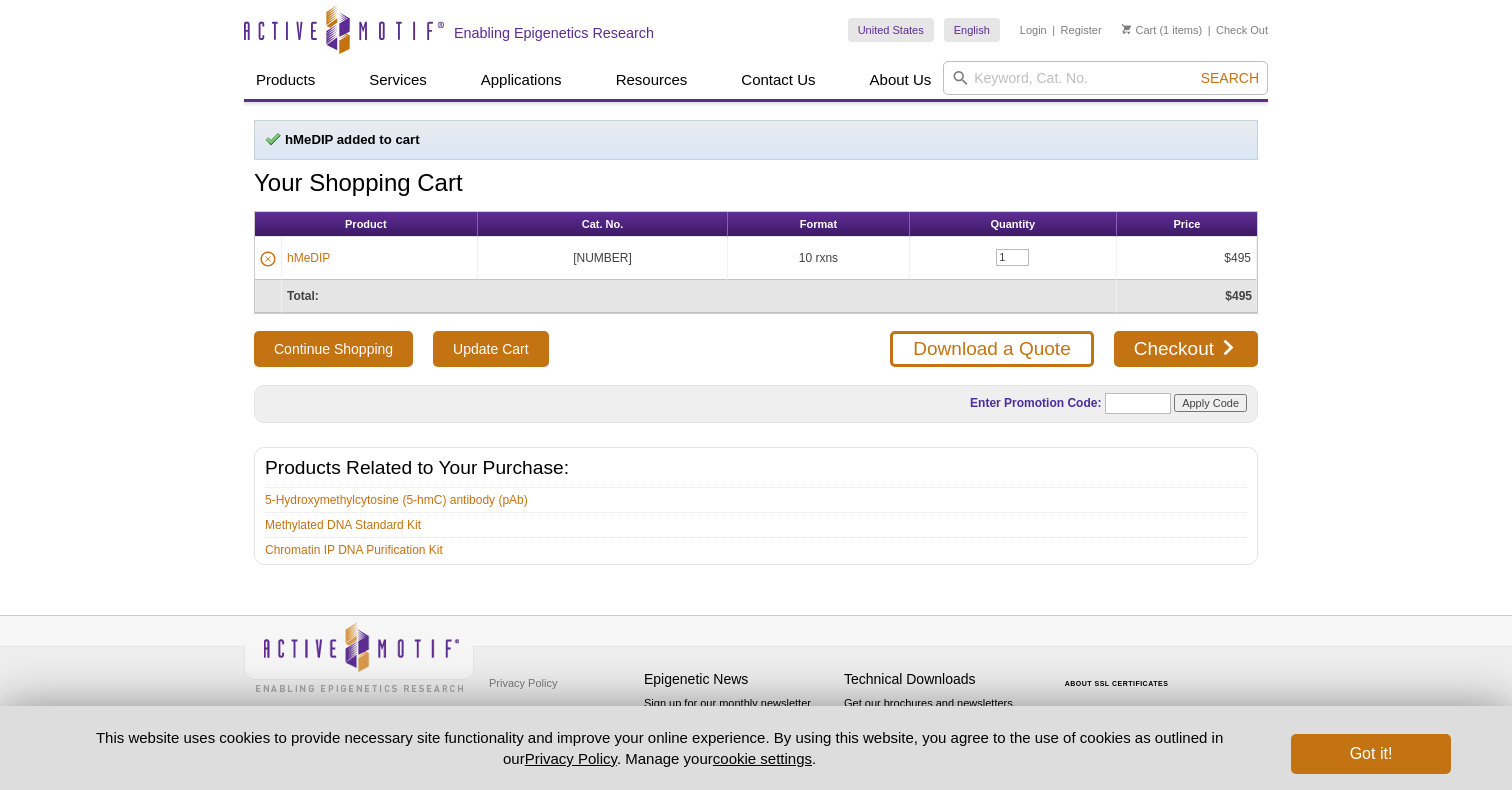 scroll, scrollTop: 0, scrollLeft: 0, axis: both 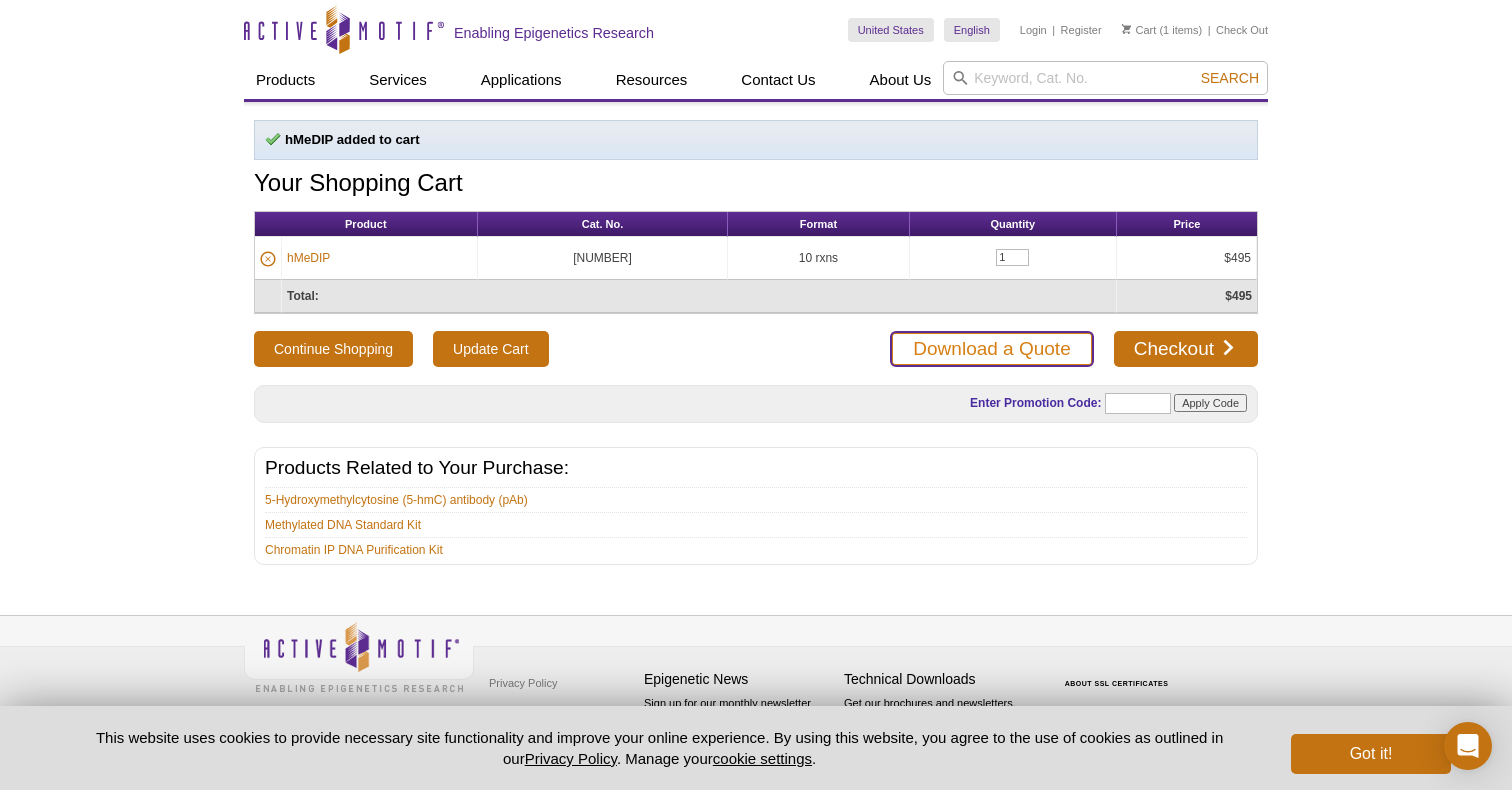 click on "Download a Quote" at bounding box center (991, 349) 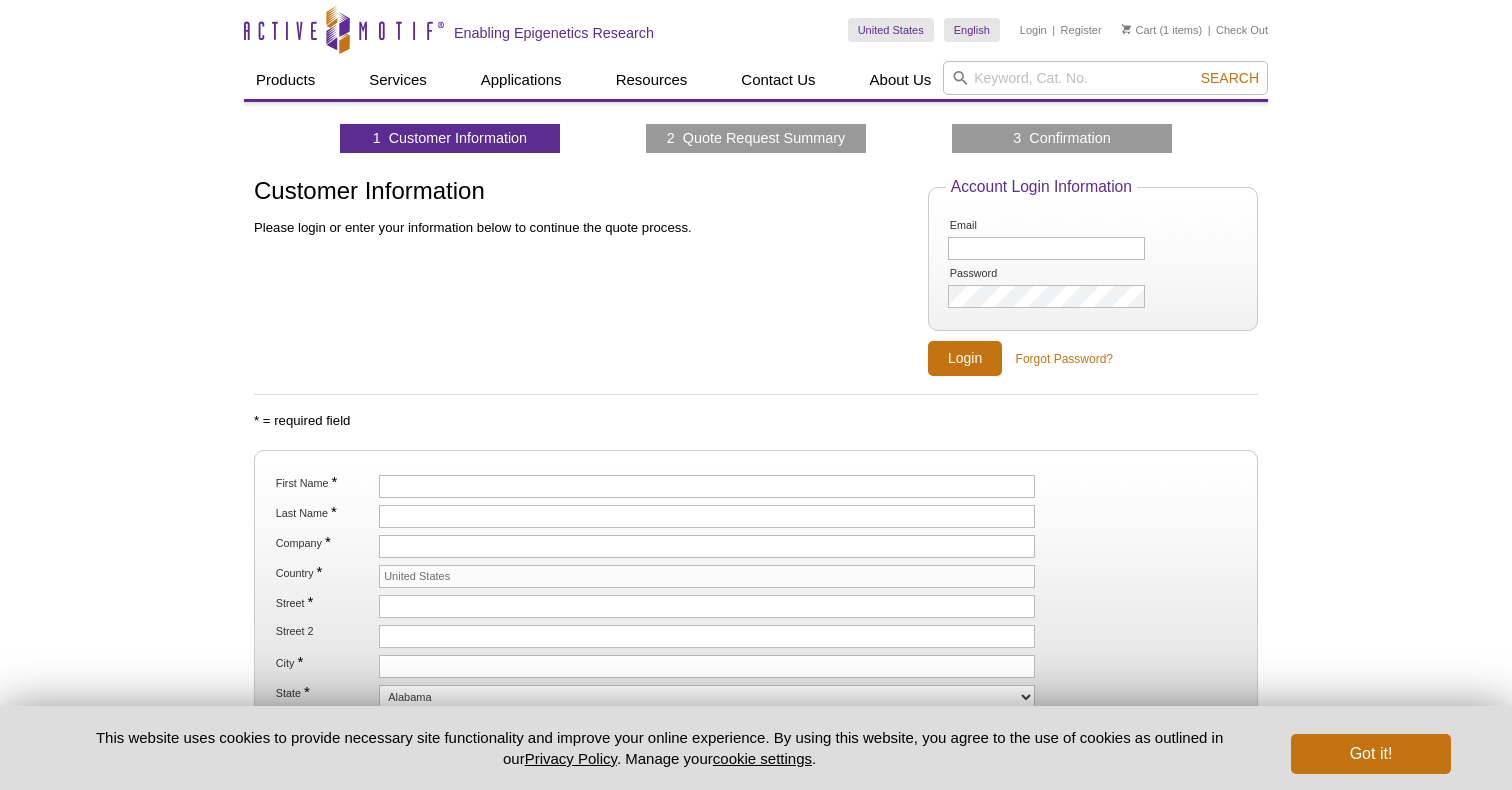 scroll, scrollTop: 0, scrollLeft: 0, axis: both 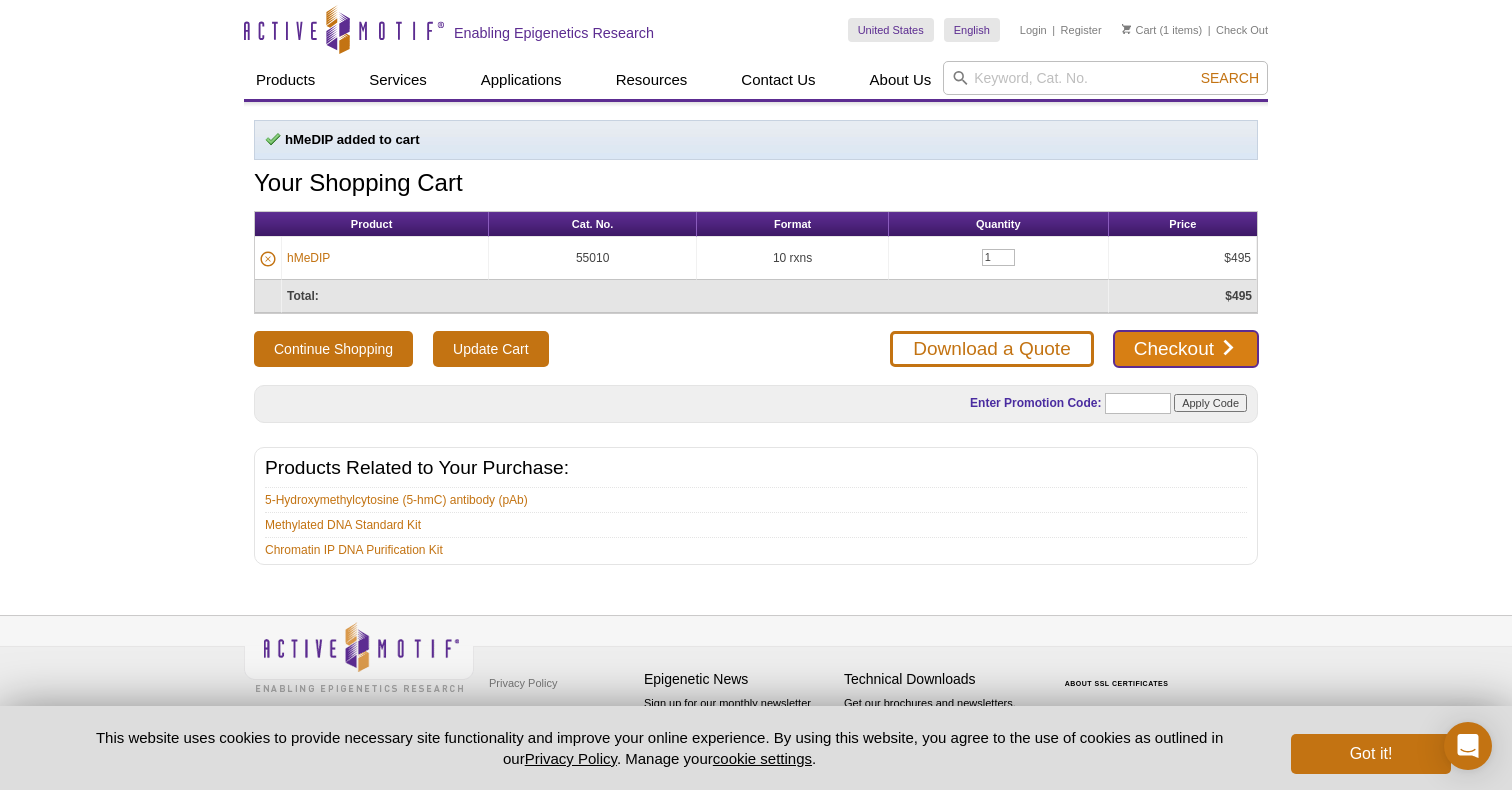 click on "Checkout" at bounding box center (1186, 349) 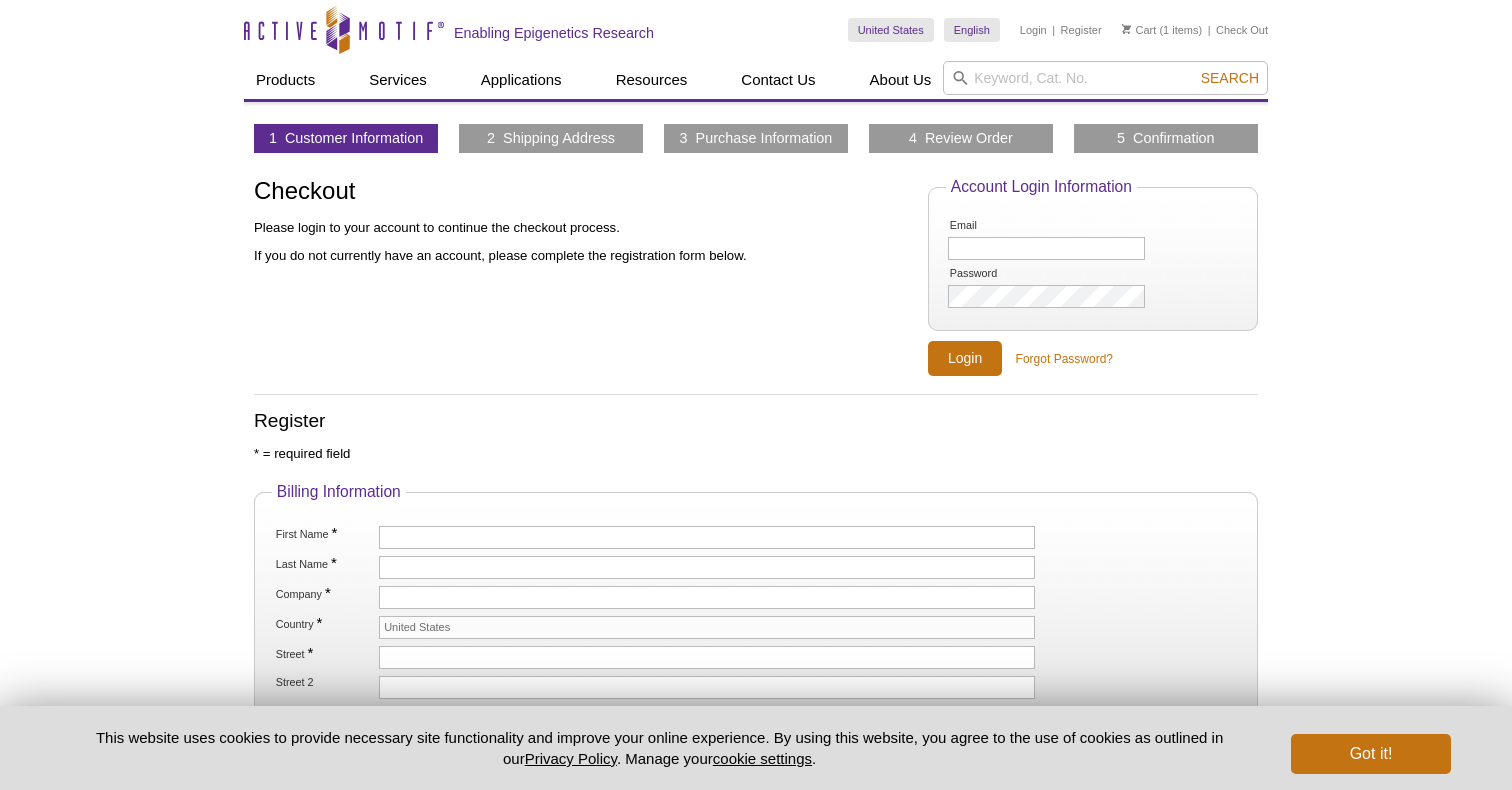 scroll, scrollTop: 0, scrollLeft: 0, axis: both 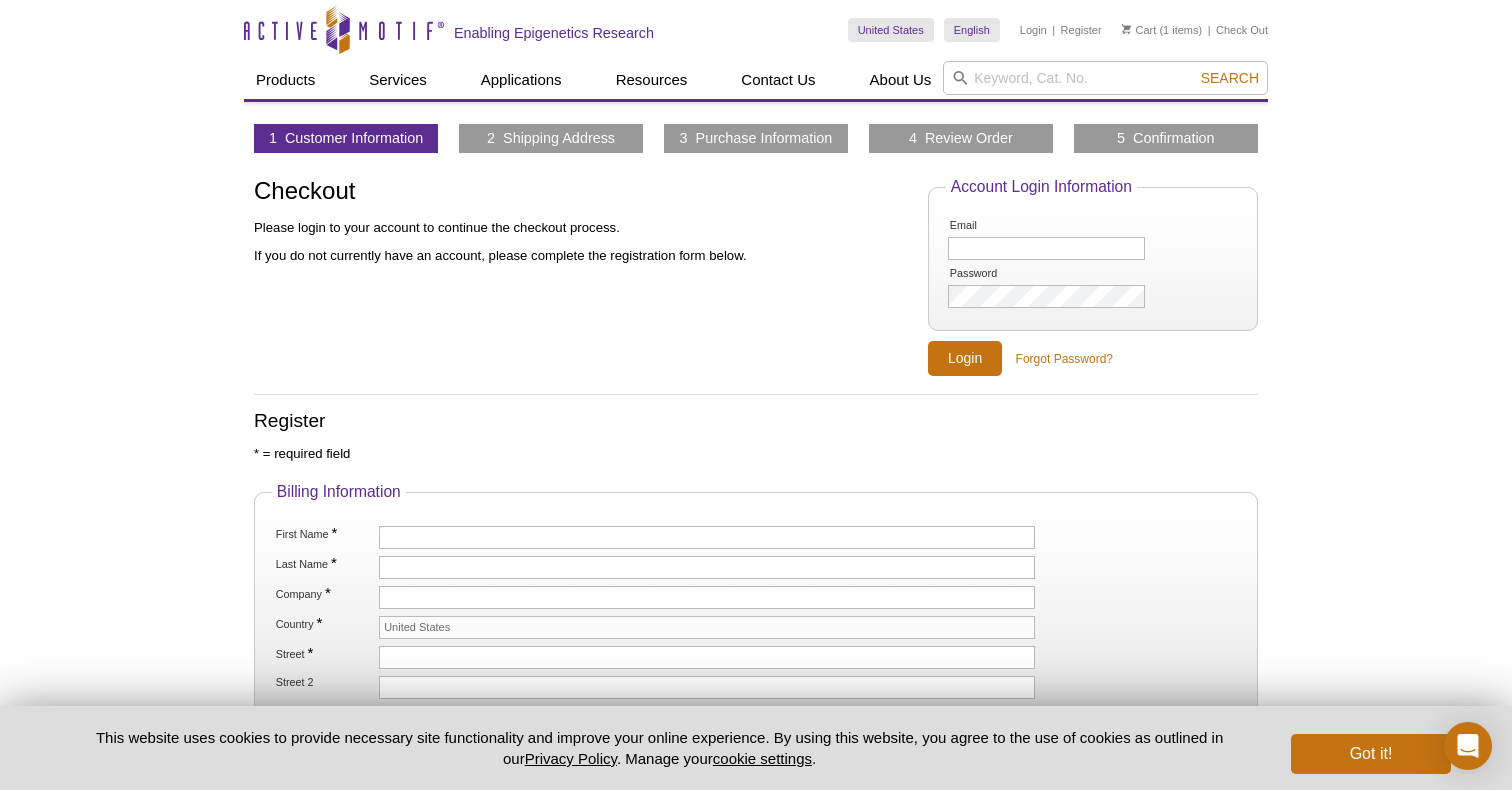 click on "3  Purchase Information" at bounding box center (756, 138) 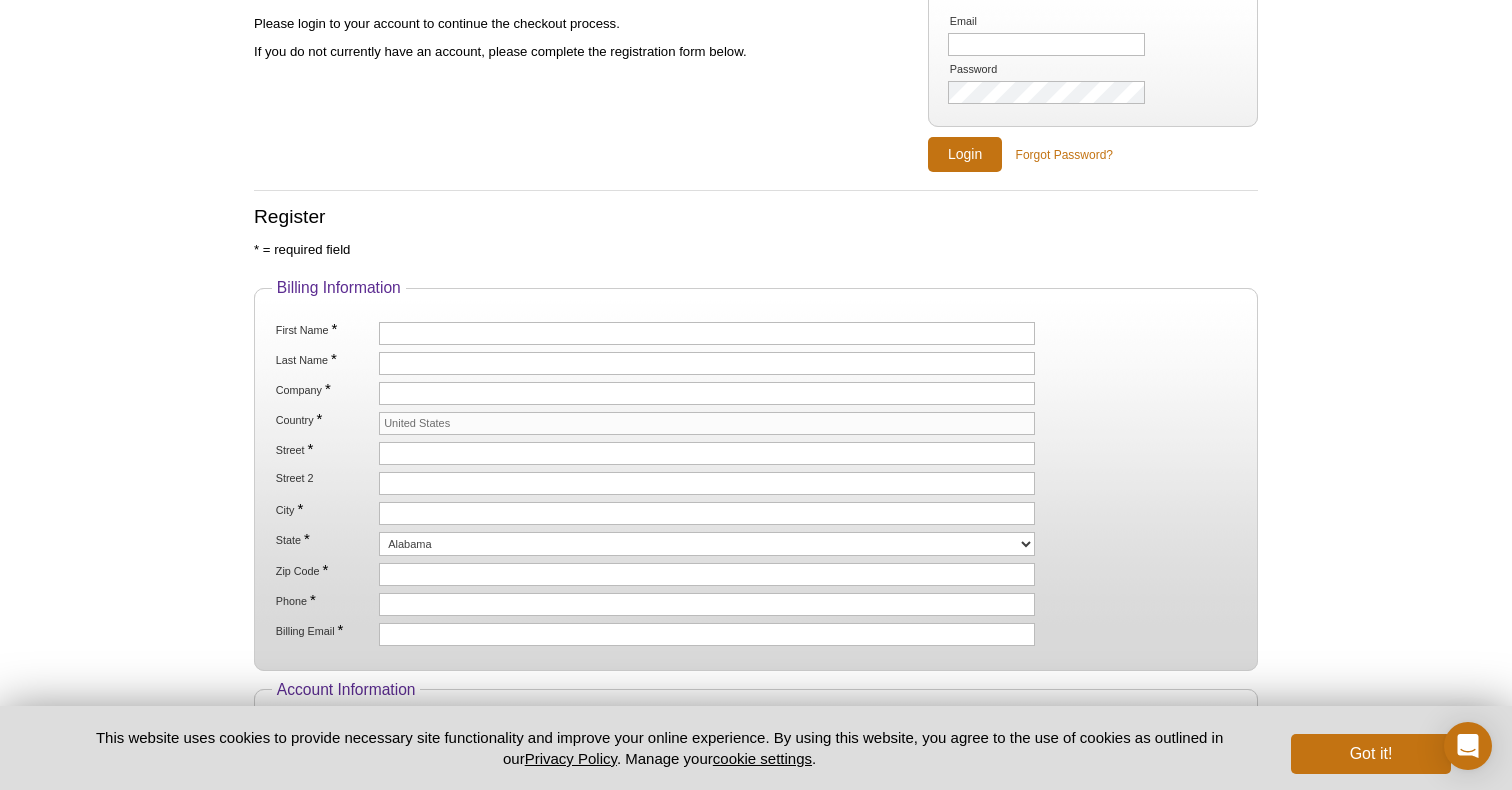 scroll, scrollTop: 214, scrollLeft: 0, axis: vertical 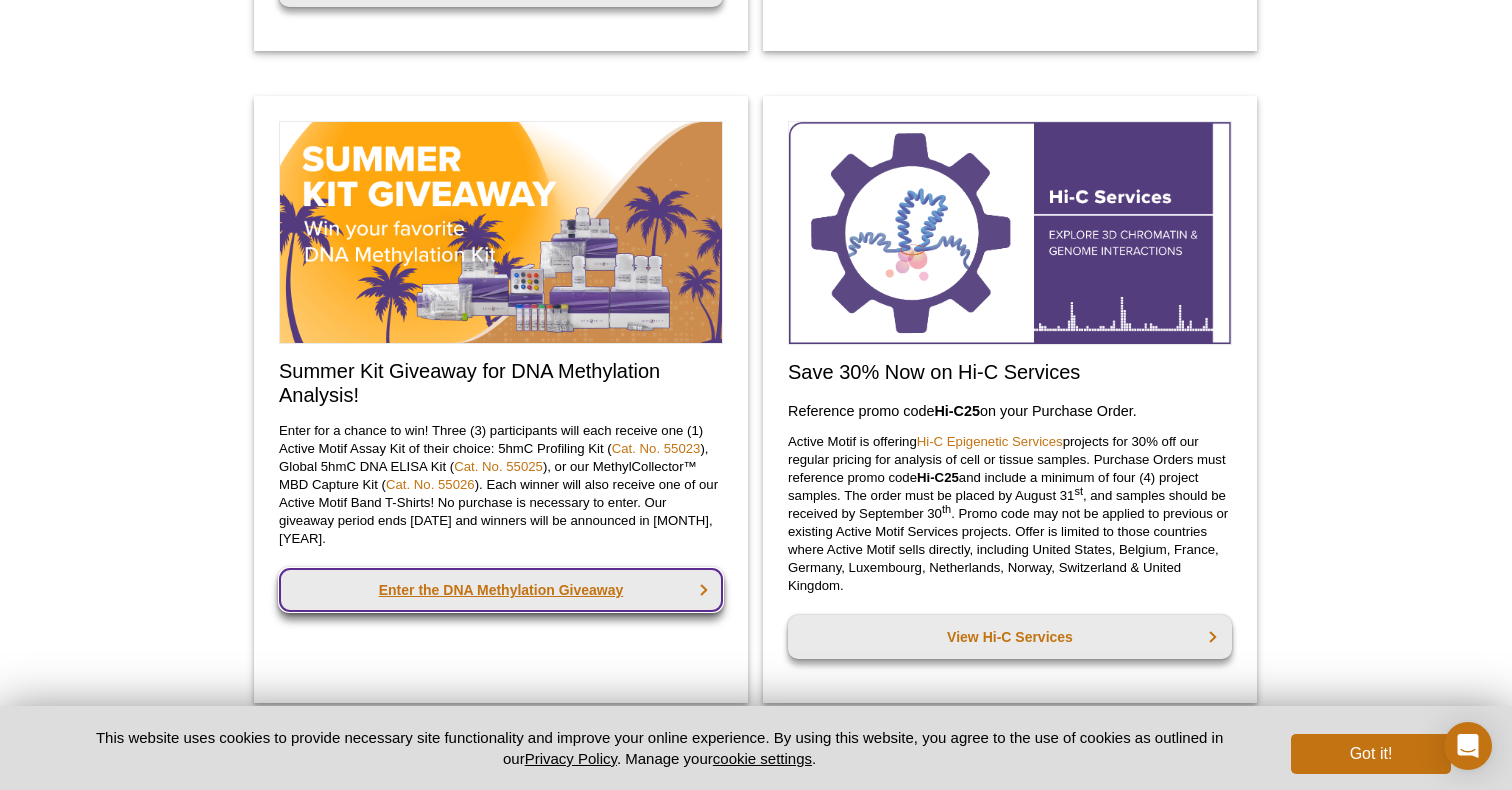 click on "Enter the DNA Methylation Giveaway" at bounding box center (501, 590) 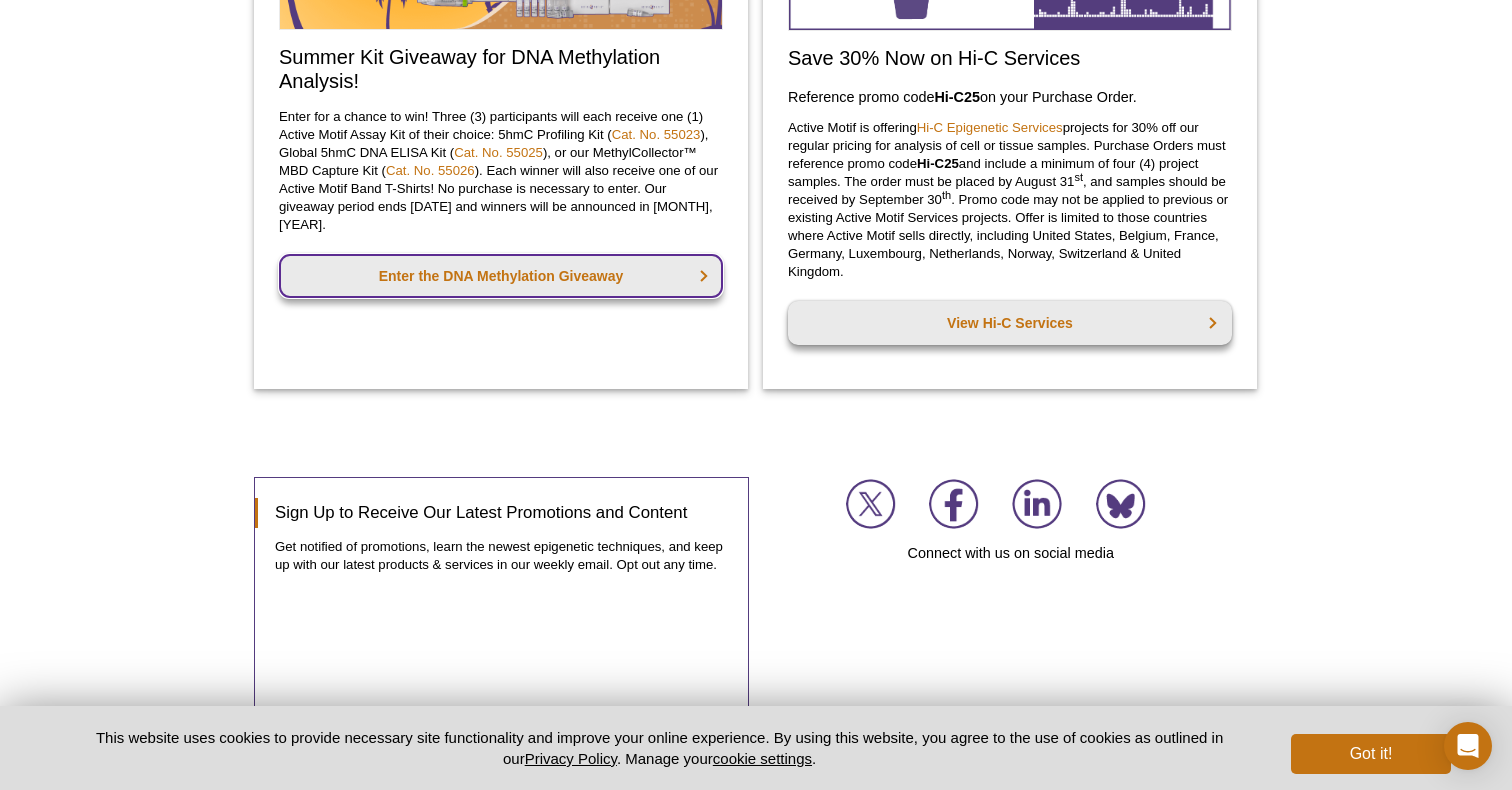 scroll, scrollTop: 1796, scrollLeft: 0, axis: vertical 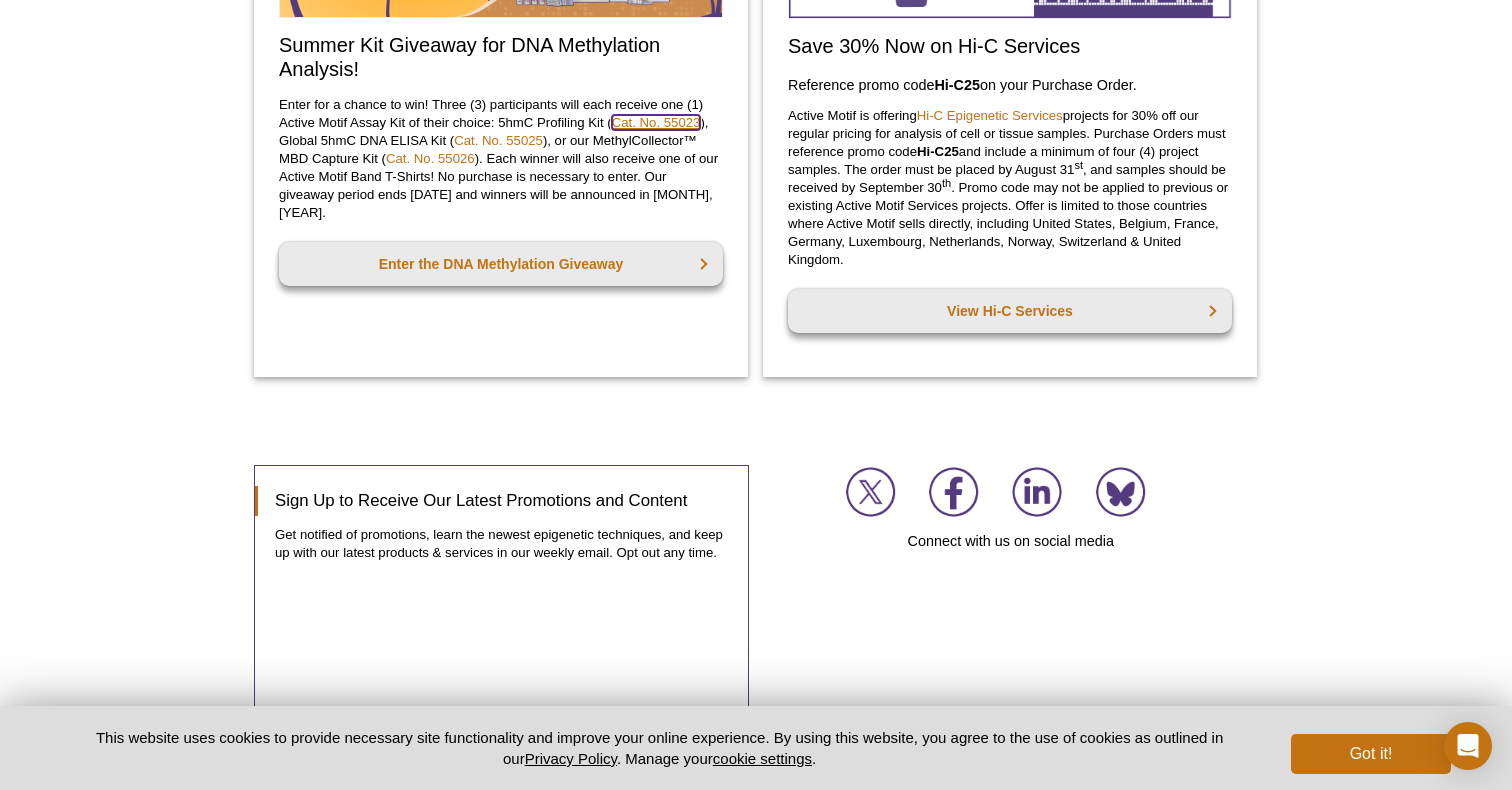 click on "Cat. No. 55023" at bounding box center (656, 122) 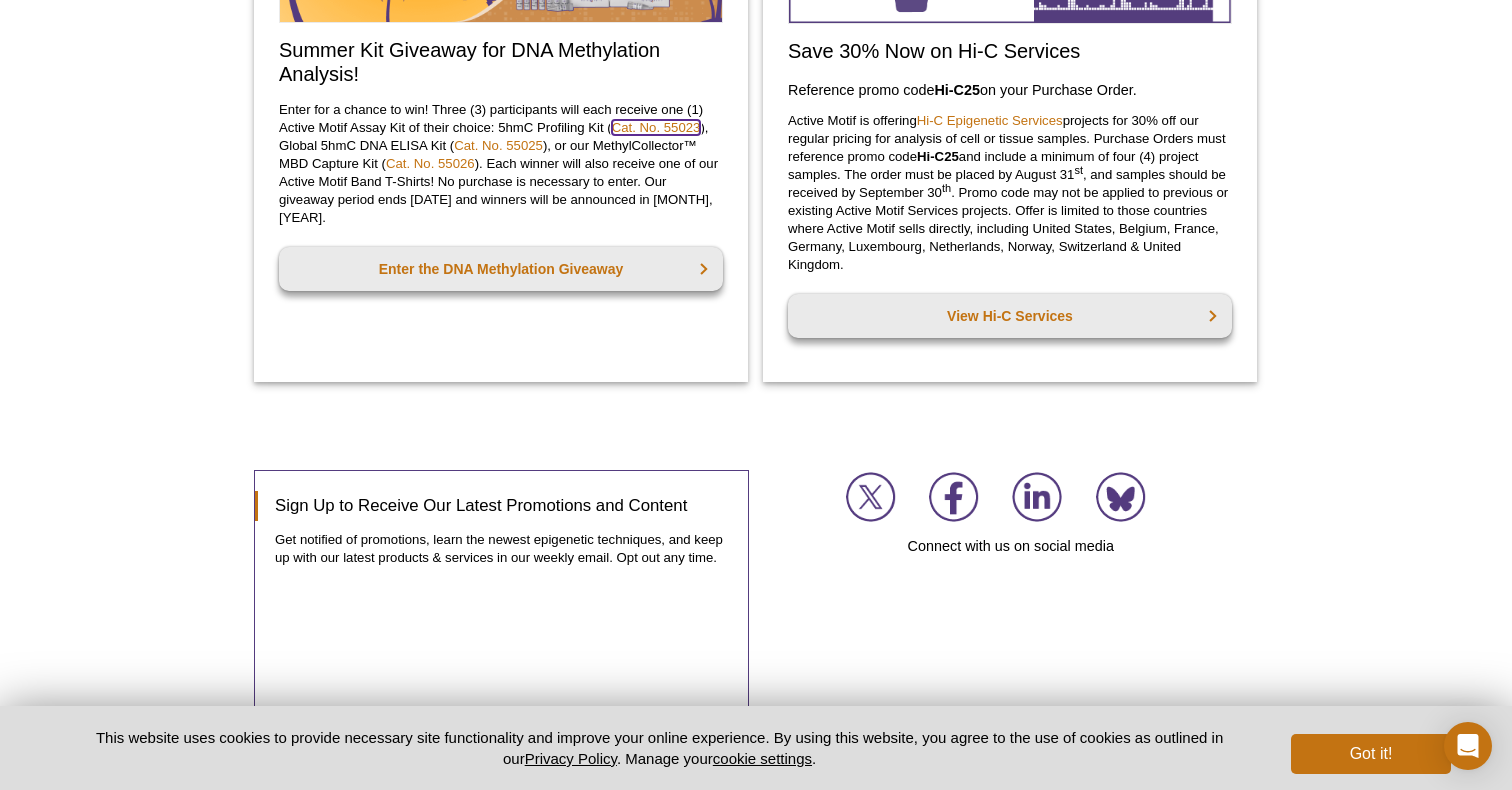 scroll, scrollTop: 1787, scrollLeft: 0, axis: vertical 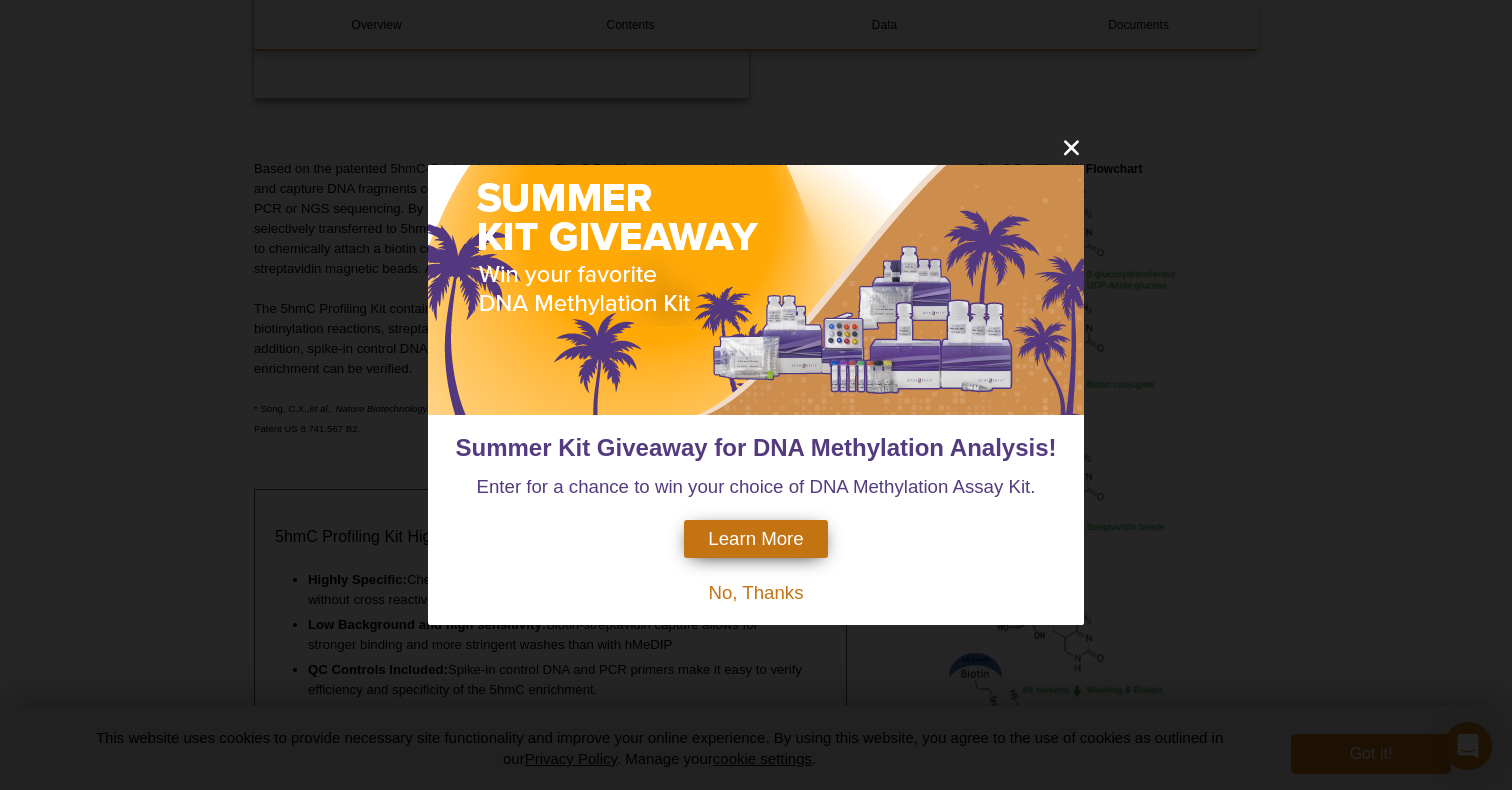 click on "No, Thanks" at bounding box center [755, 592] 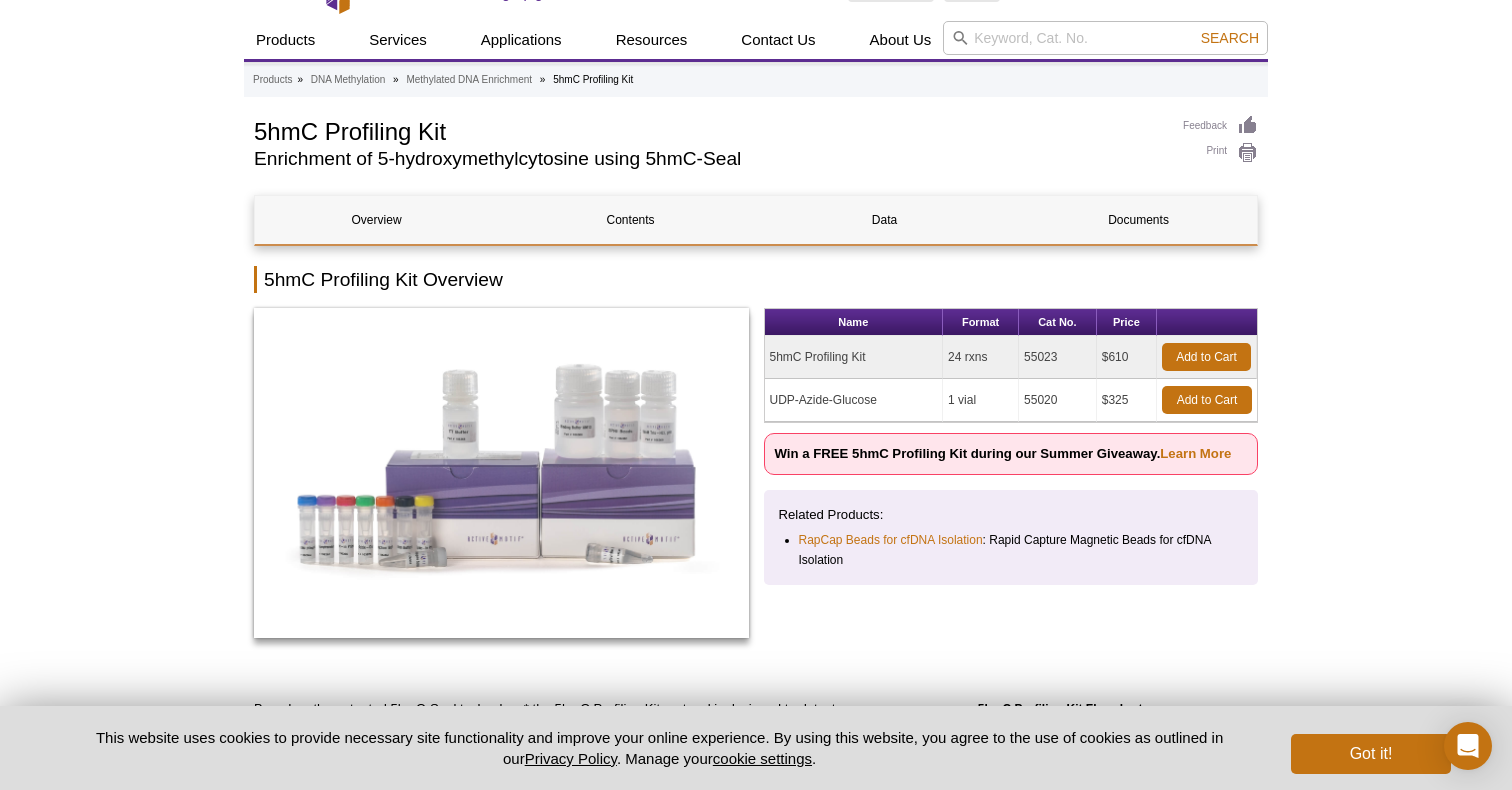 scroll, scrollTop: 38, scrollLeft: 0, axis: vertical 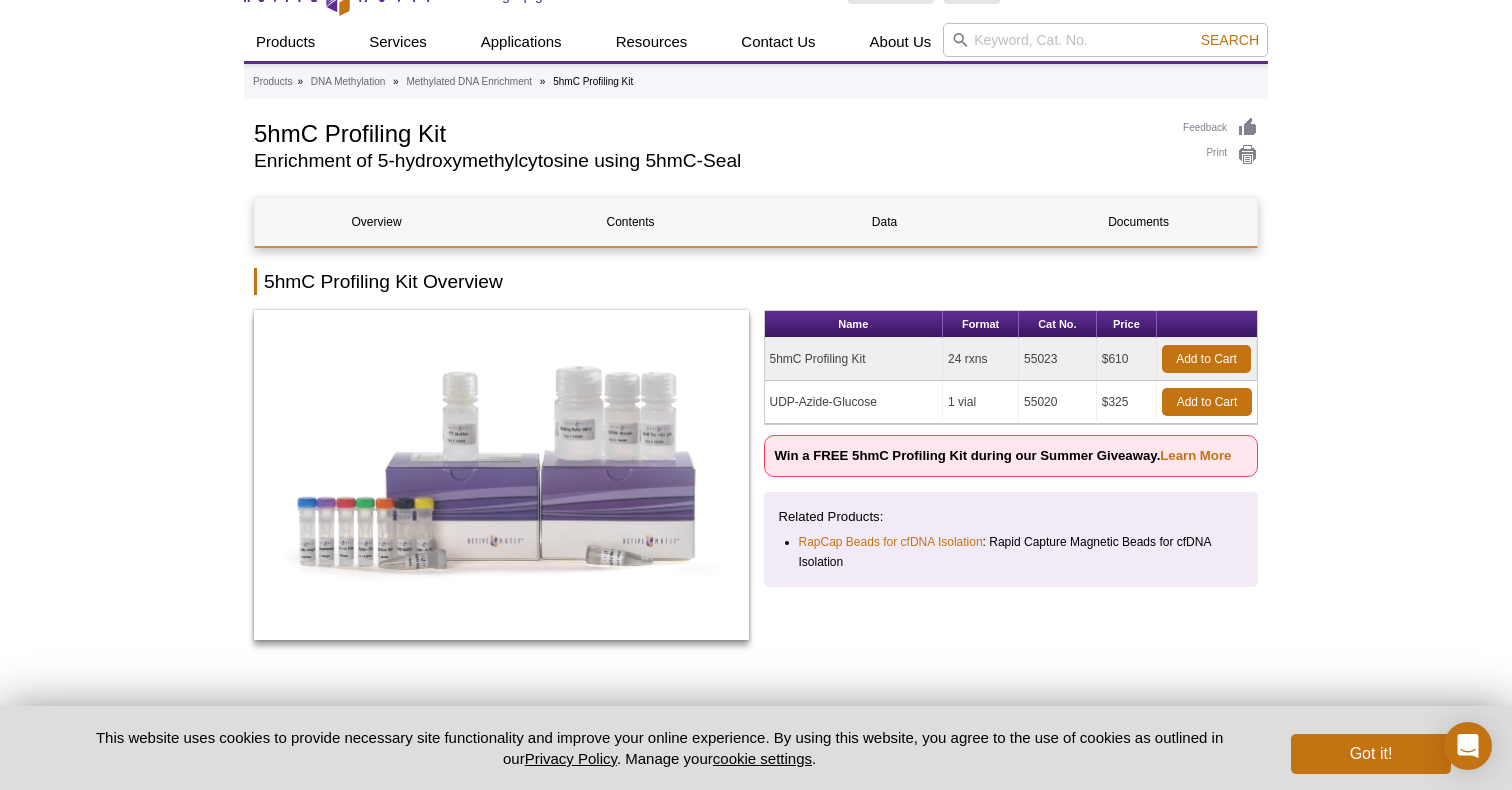drag, startPoint x: 886, startPoint y: 408, endPoint x: 765, endPoint y: 406, distance: 121.016525 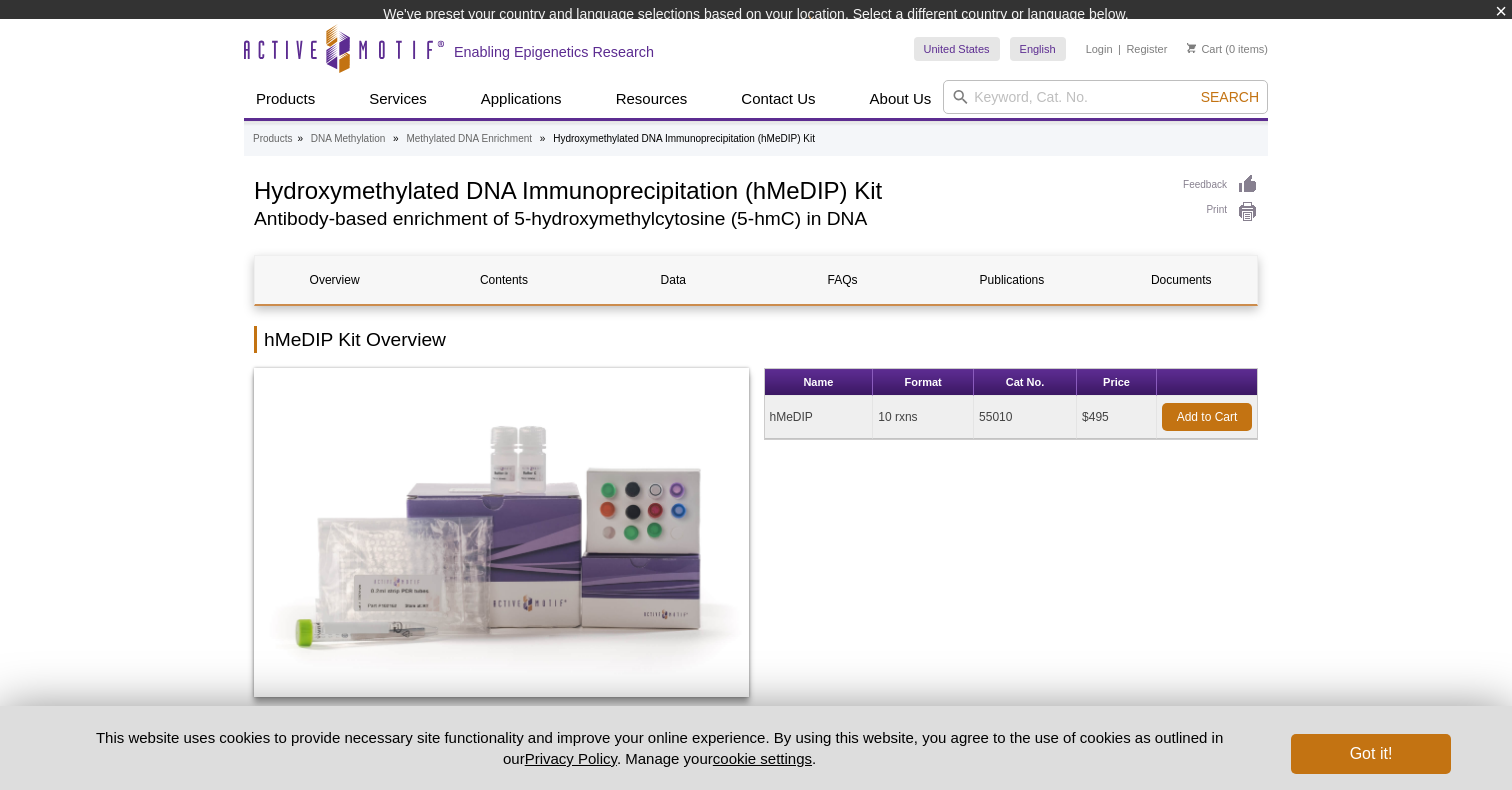 scroll, scrollTop: 0, scrollLeft: 0, axis: both 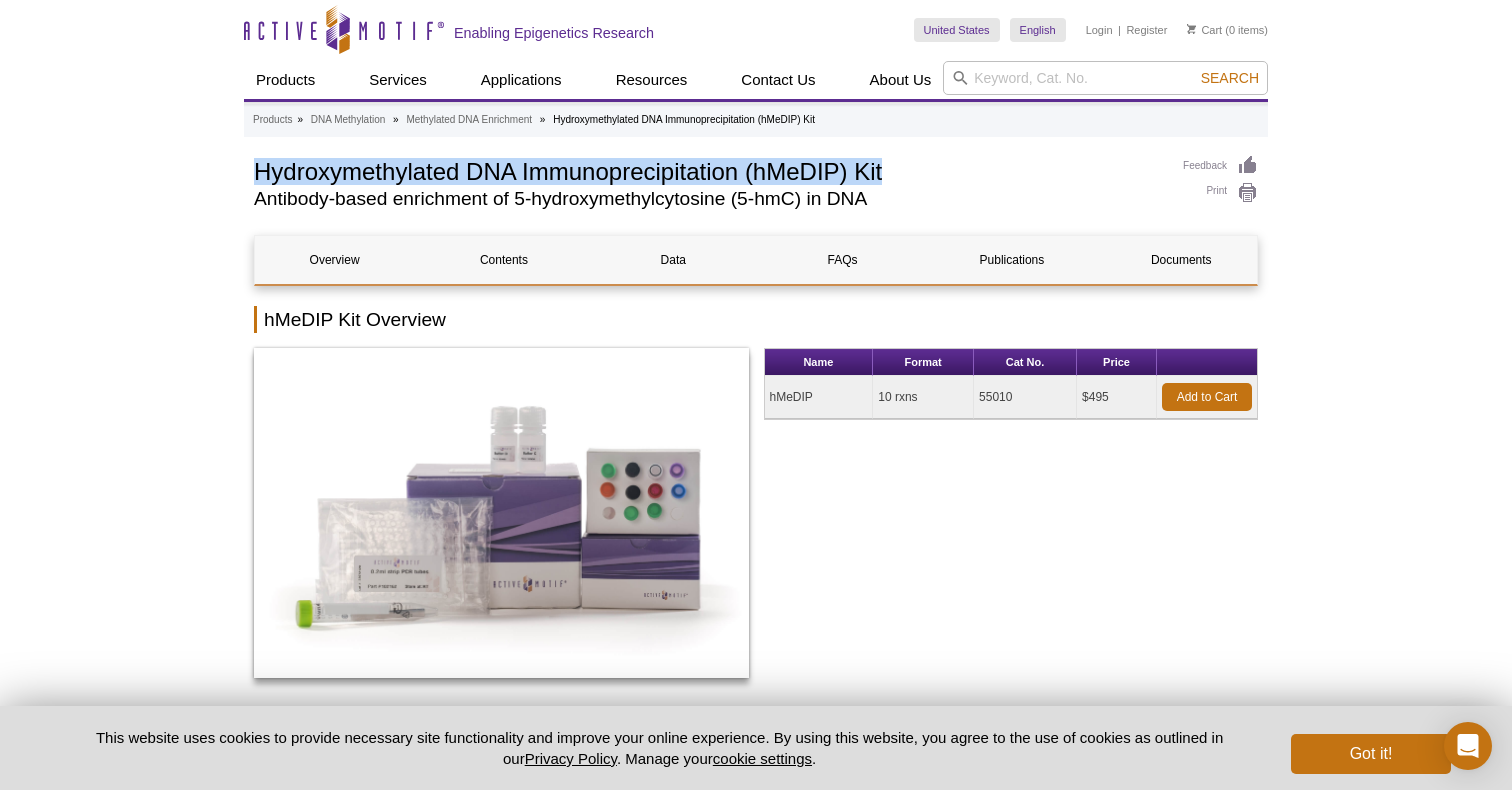 drag, startPoint x: 250, startPoint y: 173, endPoint x: 905, endPoint y: 168, distance: 655.0191 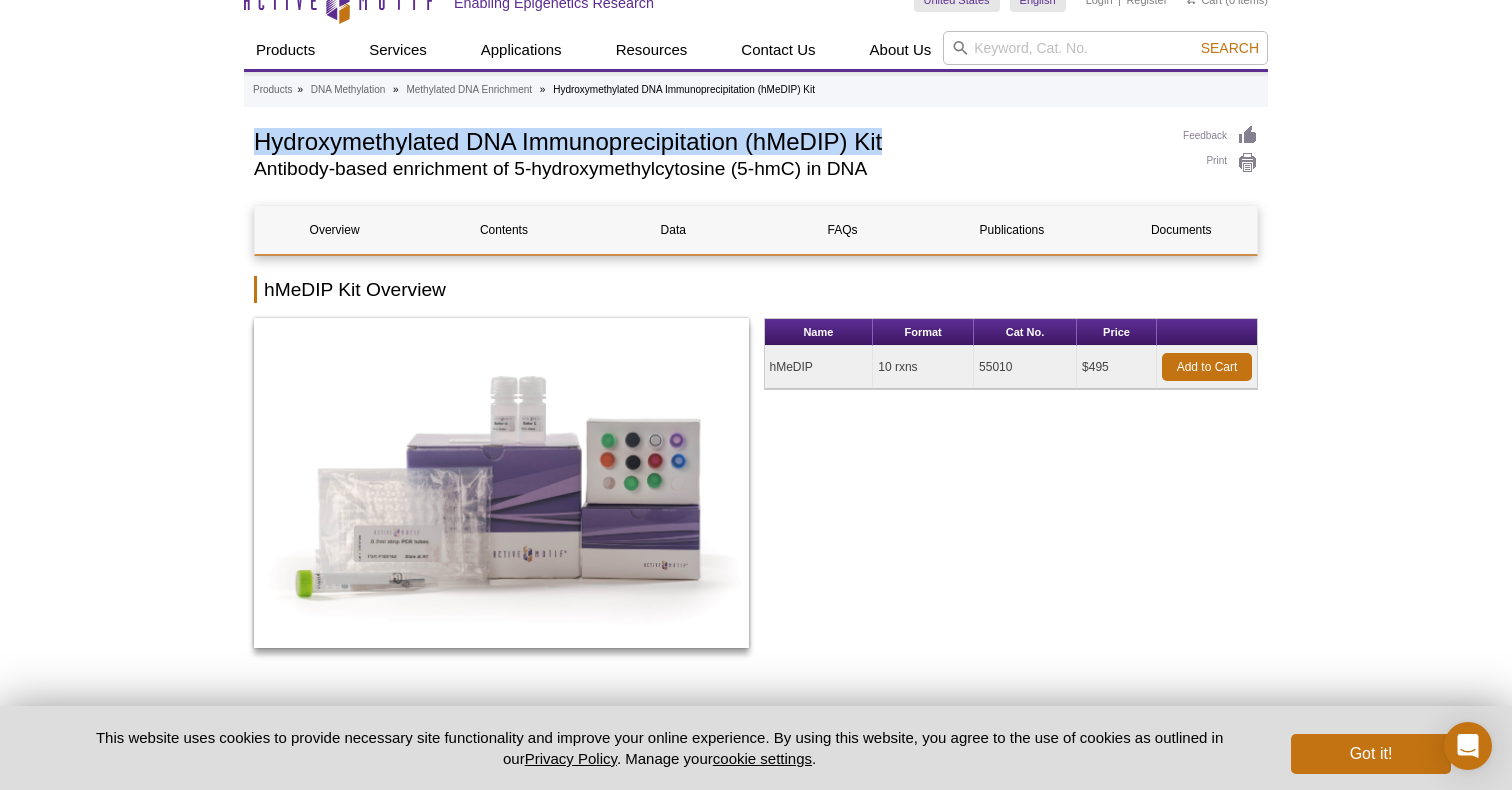 scroll, scrollTop: 0, scrollLeft: 0, axis: both 